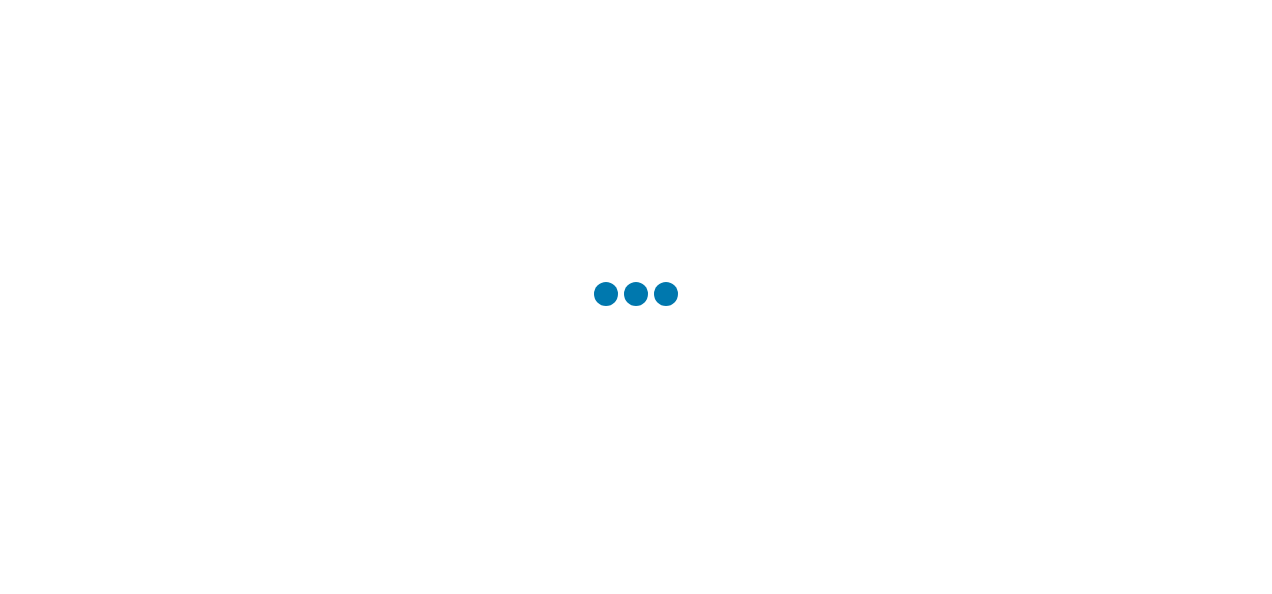 scroll, scrollTop: 0, scrollLeft: 0, axis: both 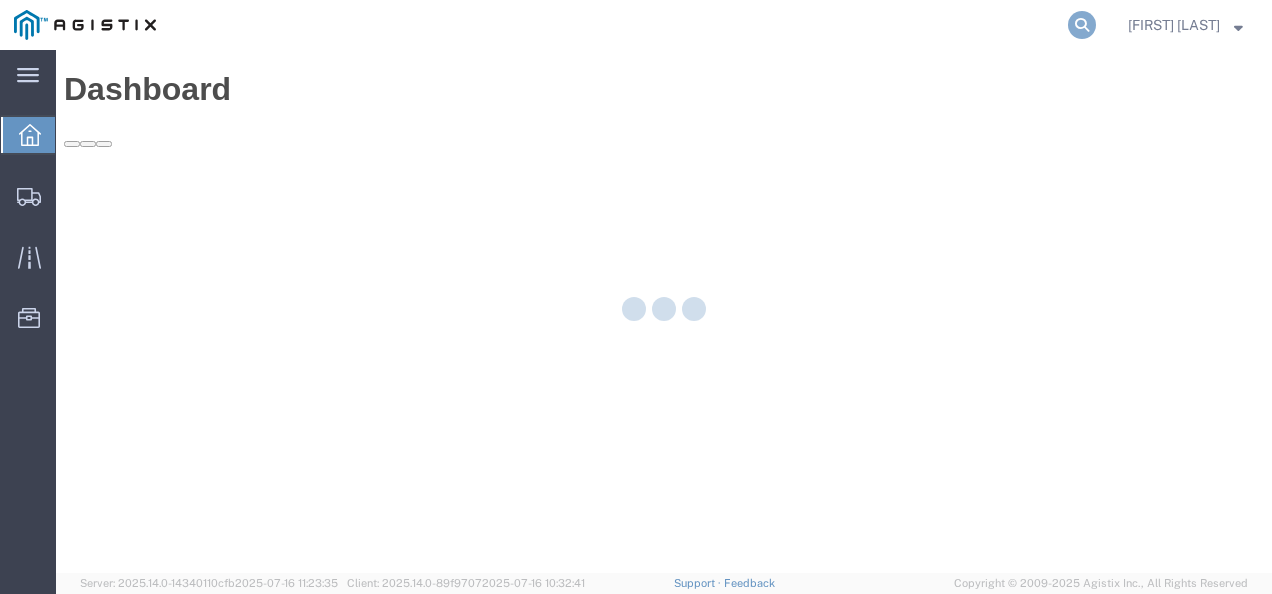 click 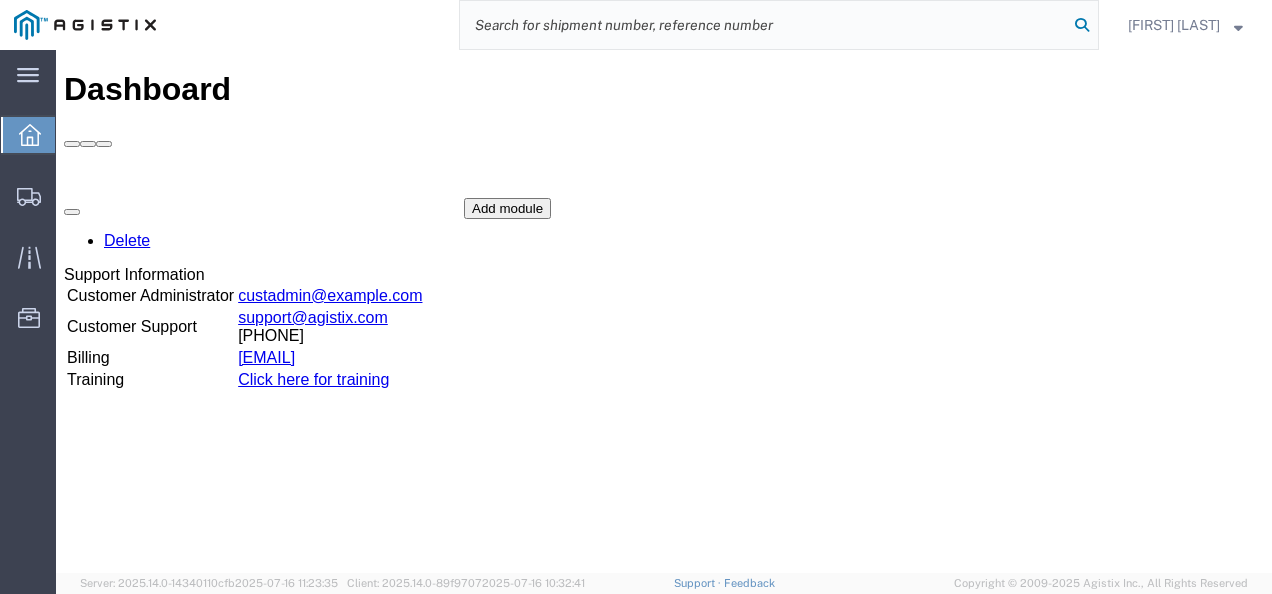 paste on "56184390" 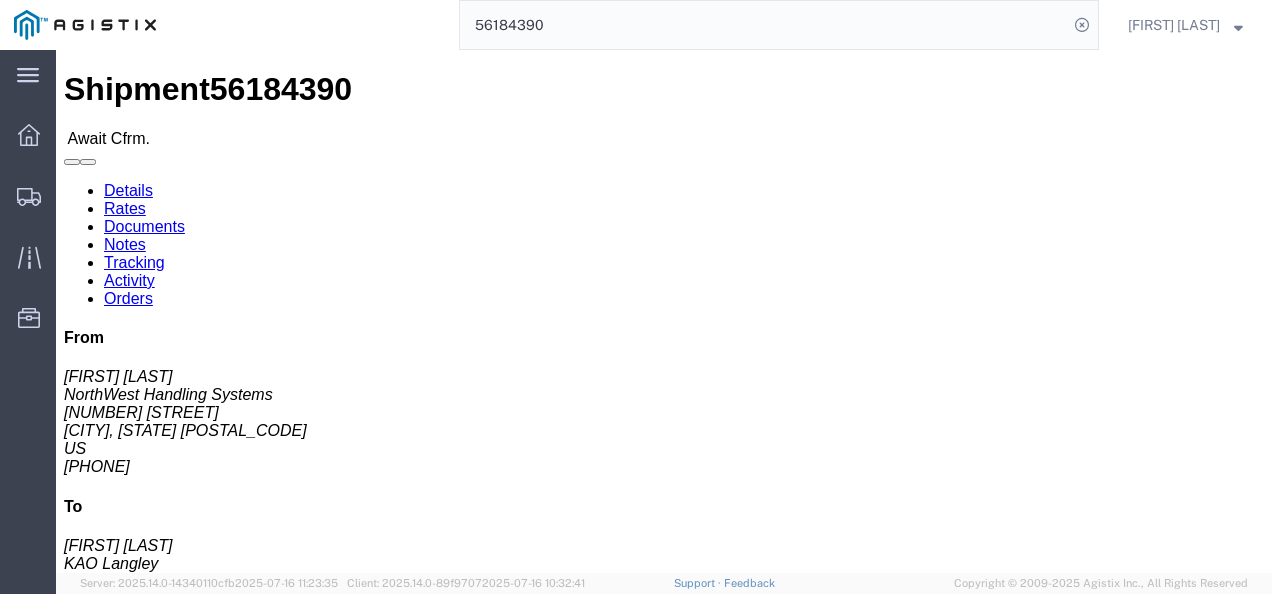 click on "Ship From [COMPANY] ([FIRST] [LAST]) [NUMBER] [STREET] [CITY], [STATE] [COUNTRY] [PHONE] [EMAIL] Ship To
[COMPANY] ([FIRST] [LAST]) [NUMBER] [STREET] [CITY], [STATE] [COUNTRY] [PHONE] [EMAIL]
Pickup & Delivery Dates
[DATE]  [TIME]
-
[DATE]  [TIME] Edit Date and Time
Pickup Date:
Pickup Start Date Pickup Start Time Pickup Open Date and Time [DATE] [TIME] Pickup Close Date Pickup Close Time
Pickup Close Date and Time
[DATE] [TIME]
Delivery by Date
Delivery Start Date Delivery Start Time
Deliver Open Date and Time
Notify carrier of changes
Cancel
Save
Open Time [TIME] Cancel Apply   Close Time [TIME] Cancel Apply" 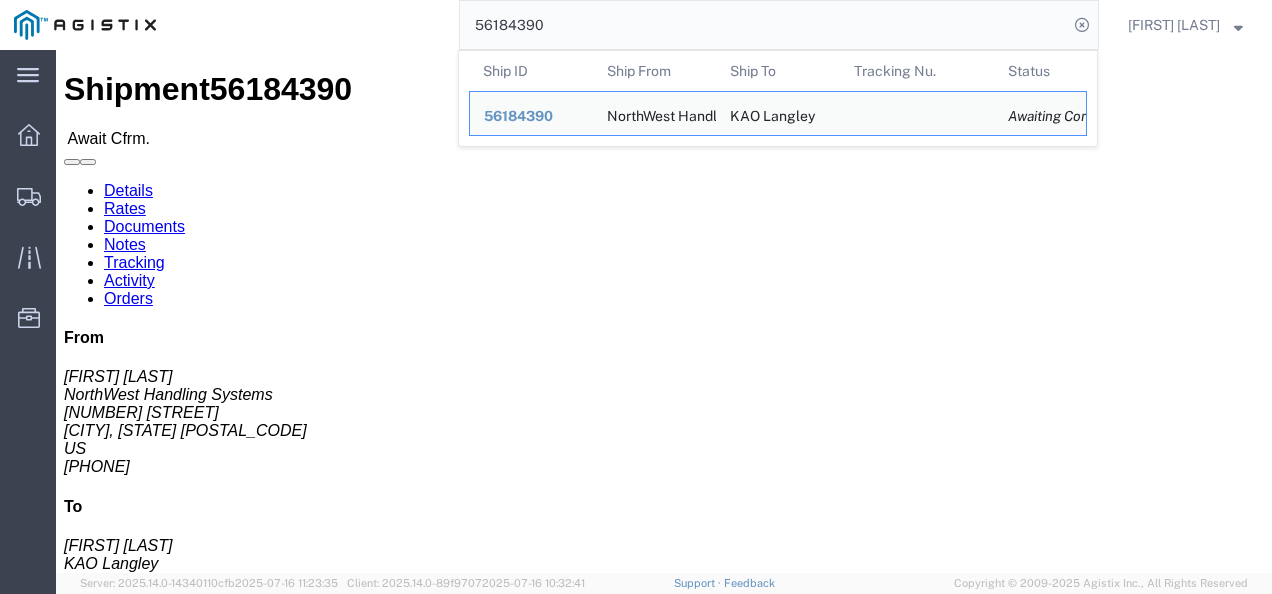 click on "56184390" 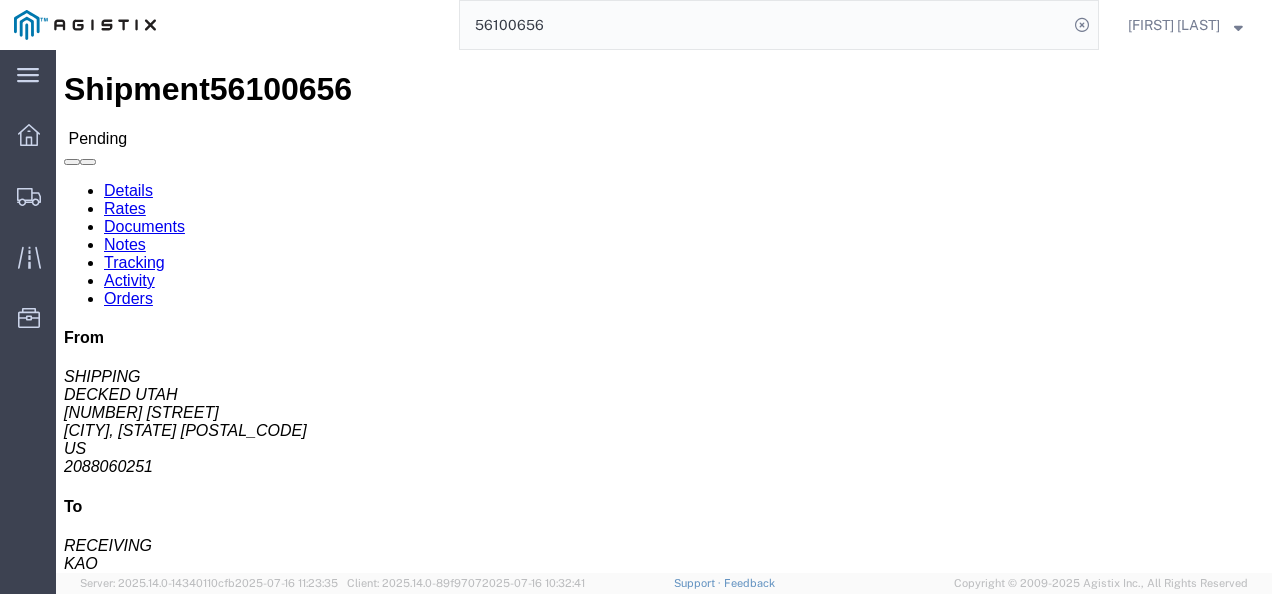 drag, startPoint x: 616, startPoint y: 299, endPoint x: 528, endPoint y: 268, distance: 93.30059 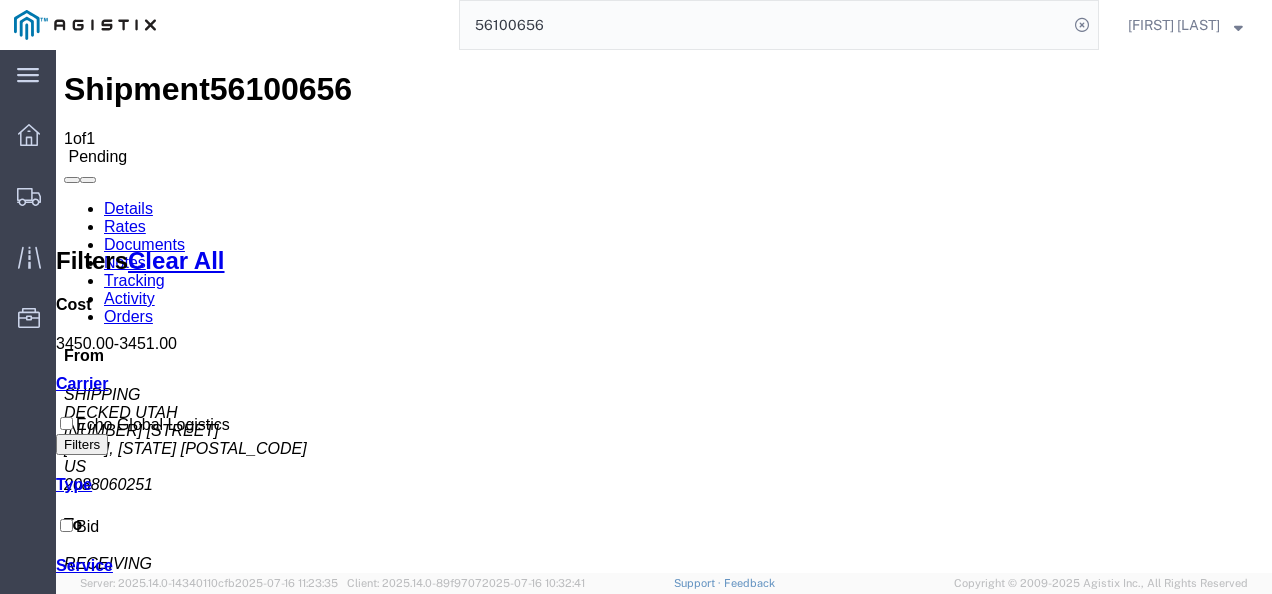 click on "Shipment  [REFERENCE]  of  1   Pending Details Rates Documents Notes Tracking Activity Orders From [COMPANY] [NUMBER] [STREET] [CITY], [STATE] US [PHONE] To [COMPANY] [NUMBER] [STREET] [CITY], [STATE] US [PHONE] Other details Reference #: [REFERENCE] Ship Date/Time: [DATE] Mode: Truckload Created By: [COMPANY] Created By Email:
offline_notificatio...
Carrier Information Tracking No:  Contact Name:  Contact Phone:  Service Level:  Carrier: N/A Transit status:  Please fix the following errors Rates Filter Filters Clear All Cost [PRICE]  -
[PRICE] Transit Days Carrier   [COMPANY] Filters Type   Bid Service   TL Standard 3 - 5 Day Search: Carrier Service Estimated Transit Transit Days Type Cost Confirm [COMPANY] TL Standard 3 - 5 Day 3-5 Day Economy Bid [PRICE] USD Showing 1 to 1 of 1 entries Please fix the following errors You can enter multiple email addresses To" at bounding box center (664, 887) 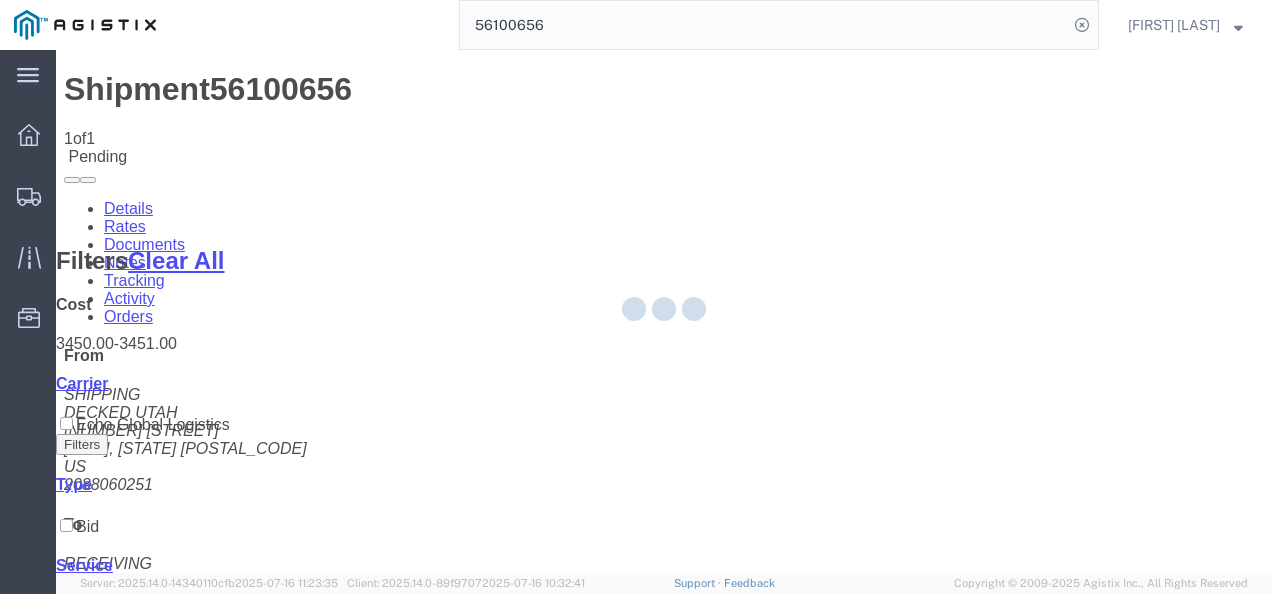 click 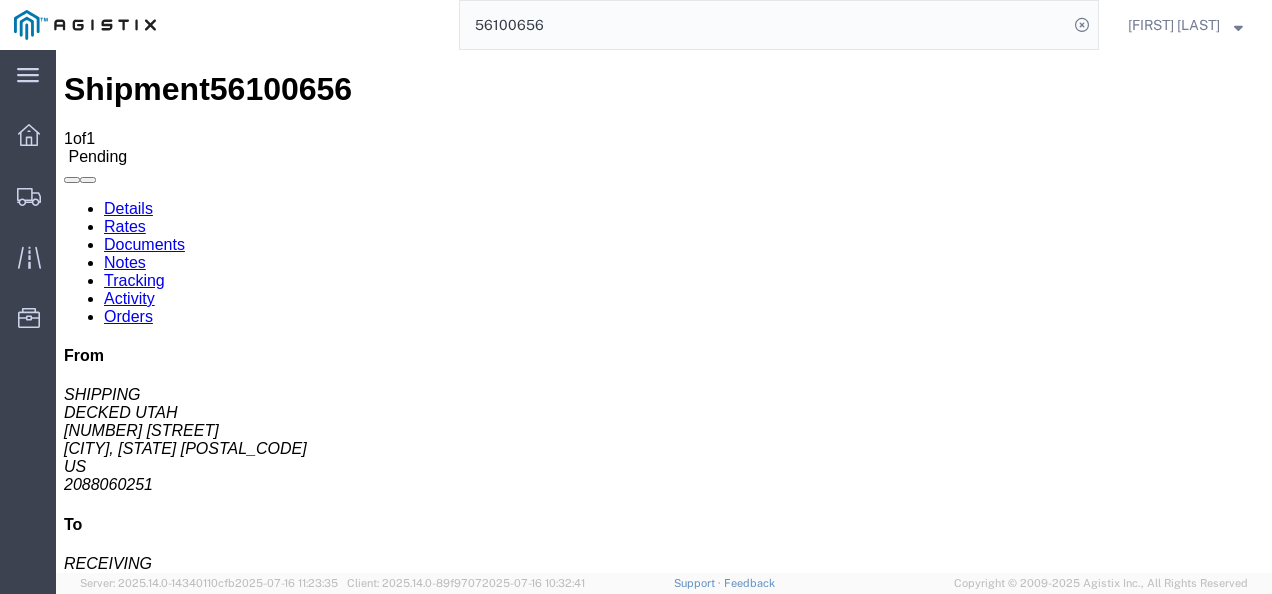 click on "Ship From
[COMPANY] ([ROLE]) [NUMBER] [STREET] [CITY], [STATE] [POSTAL_CODE] [COUNTRY] [PHONE] [EMAIL]
Ship To
[COMPANY] ([ROLE]) [NUMBER] [STREET] [CITY], [STATE] [COUNTRY] [PHONE]
Pickup & Delivery Dates
[DATE]  [TIME]
-
[DATE]  [TIME]
[DATE]  [TIME]
Edit Date and Time
Pickup Date:
Pickup Start Date Pickup Start Time Pickup Open Date and Time
[DATE] [TIME]
Pickup Close Date Pickup Close Time
Pickup Close Date and Time
[DATE] [TIME]
Delivery by Date
Delivery Start Date Delivery Start Time
Deliver Open Date and Time
[DATE] [TIME]
Deliver Close Date Deliver Close Time
Deliver Close Date and Time
Cancel" 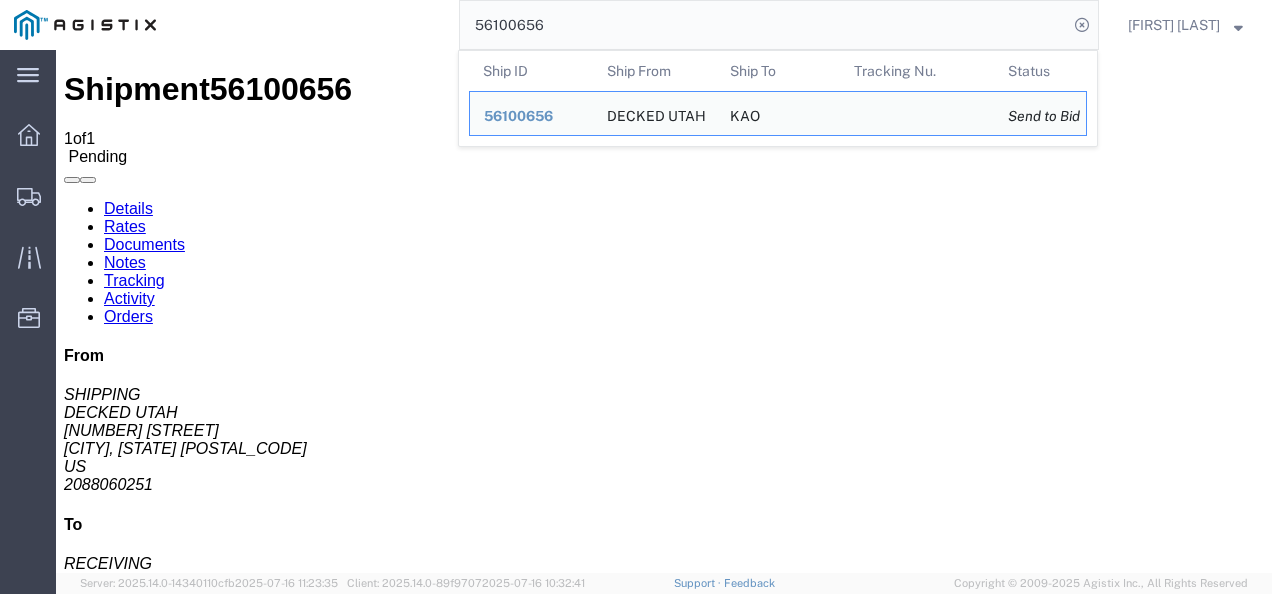 click on "56100656" 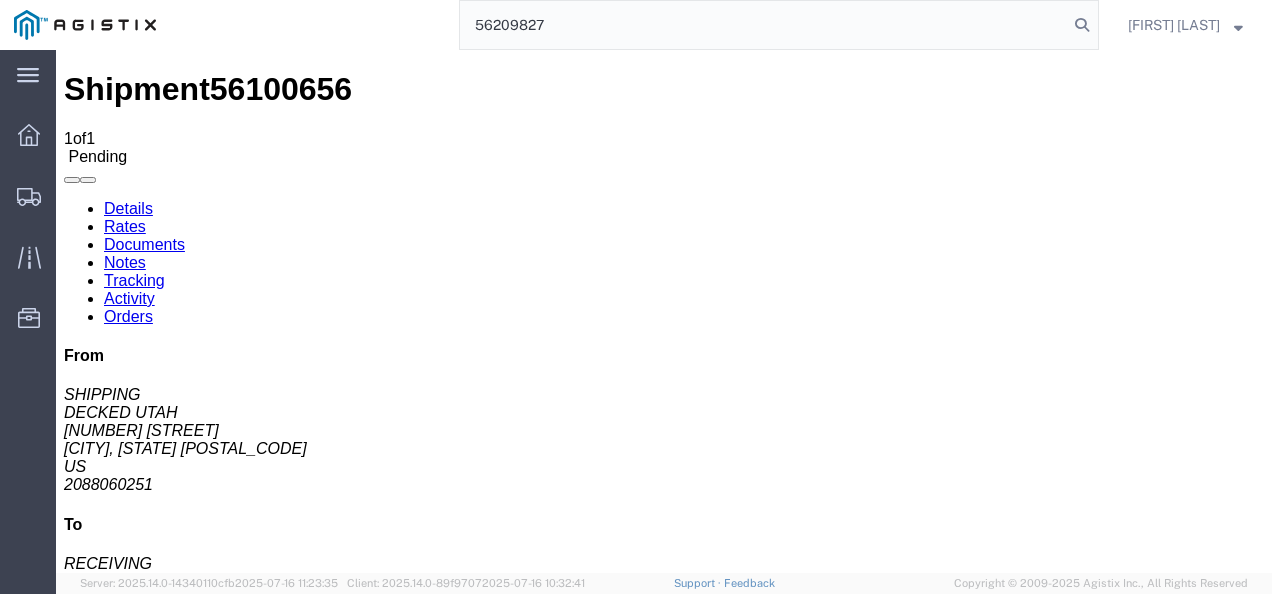 type on "56209827" 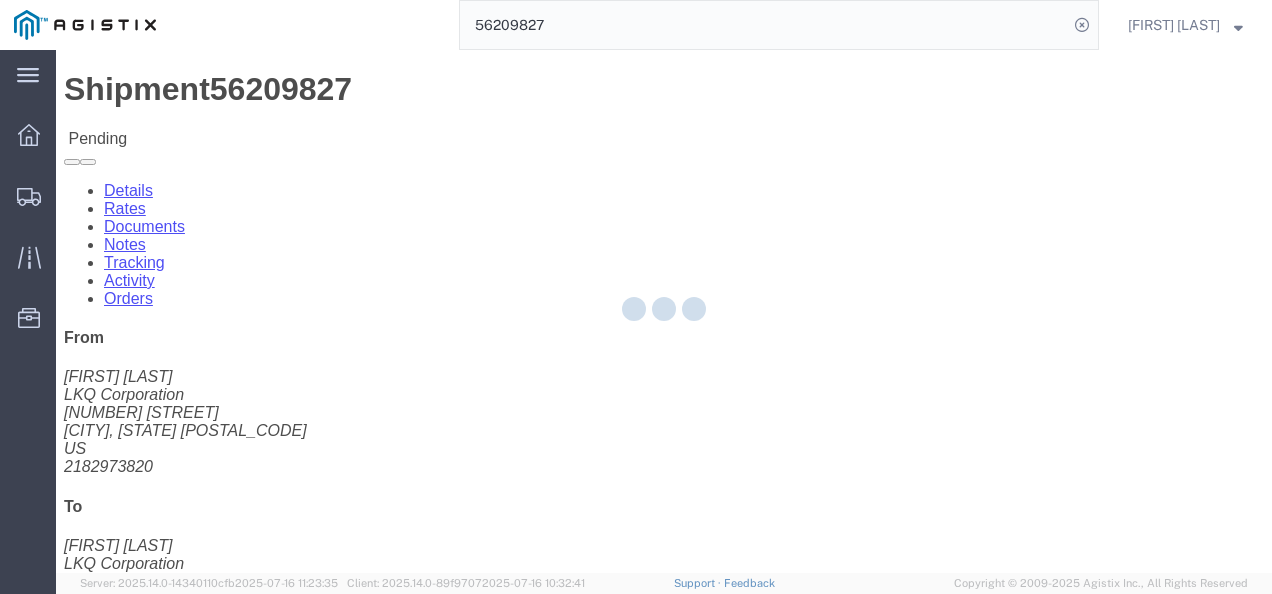 click on "Ship From [COMPANY] ([FIRST] [LAST]) [NUMBER] [STREET] [CITY], [STATE] US [PHONE] [EMAIL] Ship To
[COMPANY] ([FIRST] [LAST]) [NUMBER] [STREET] Suite [NUMBER], [CITY], [STATE] US [PHONE] [EMAIL]
Pickup & Delivery Dates
[DATE]  [TIME]
-
[DATE]  [TIME] Edit Date and Time
Pickup Date:
Pickup Start Date Pickup Start Time Pickup Open Date and Time [DATE] [TIME] Pickup Close Date Pickup Close Time
Pickup Close Date and Time
[DATE] [TIME]
Delivery by Date
Delivery Start Date Delivery Start Time
Deliver Open Date and Time
Deliver Close Date Deliver Close Time
Deliver Close Date and Time
Notify carrier of changes
Cancel
Save
Open Time [TIME] Cancel Apply   Close Time [TIME] Cancel Apply" 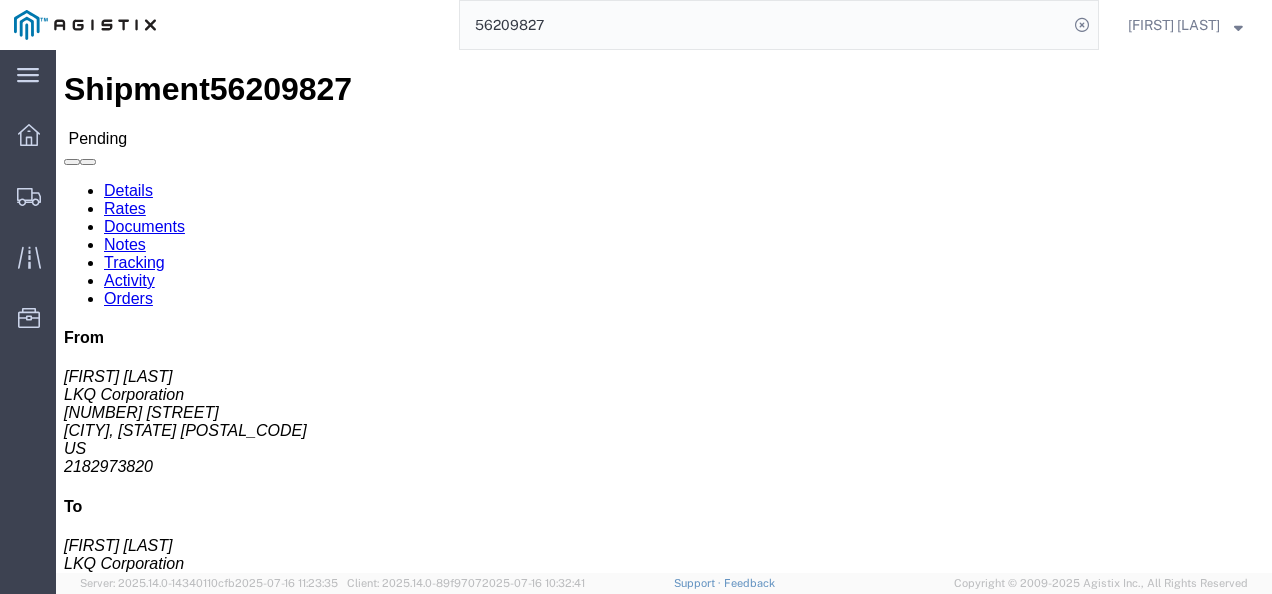 click on "Ship From [COMPANY] ([FIRST] [LAST]) [NUMBER] [STREET] [CITY], [STATE] US [PHONE] [EMAIL] Ship To
[COMPANY] ([FIRST] [LAST]) [NUMBER] [STREET] Suite [NUMBER], [CITY], [STATE] US [PHONE] [EMAIL]
Pickup & Delivery Dates
[DATE]  [TIME]
-
[DATE]  [TIME] Edit Date and Time
Pickup Date:
Pickup Start Date Pickup Start Time Pickup Open Date and Time [DATE] [TIME] Pickup Close Date Pickup Close Time
Pickup Close Date and Time
[DATE] [TIME]
Delivery by Date
Delivery Start Date Delivery Start Time
Deliver Open Date and Time
Deliver Close Date Deliver Close Time
Deliver Close Date and Time
Notify carrier of changes
Cancel
Save
Open Time [TIME] Cancel Apply   Close Time [TIME] Cancel Apply" 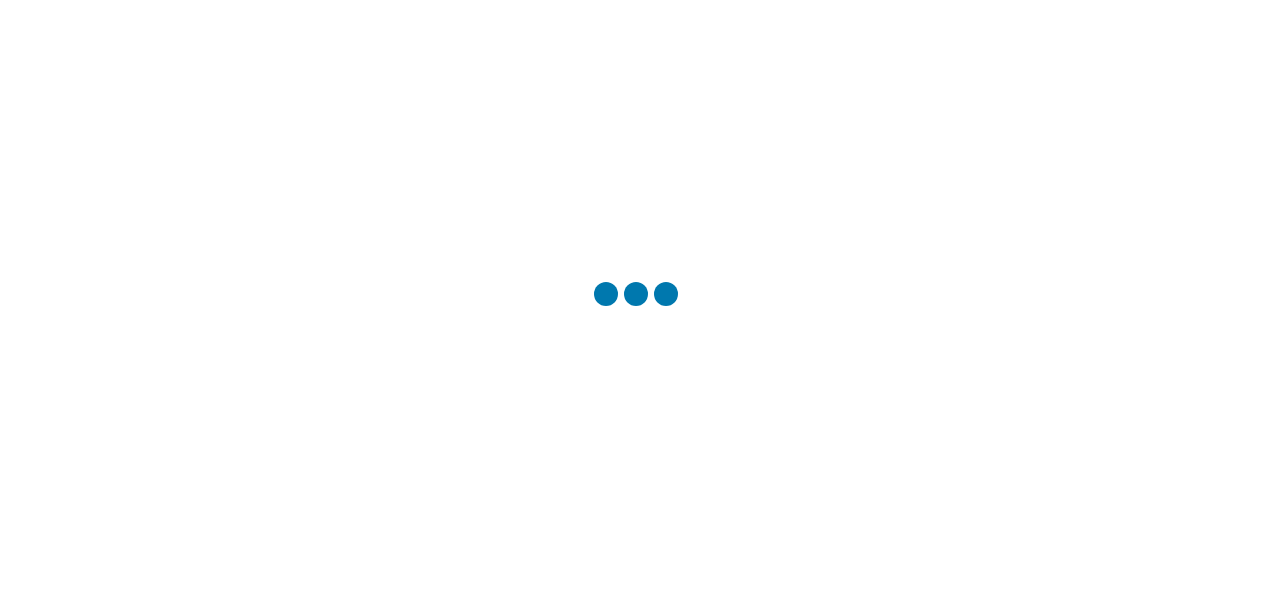 scroll, scrollTop: 0, scrollLeft: 0, axis: both 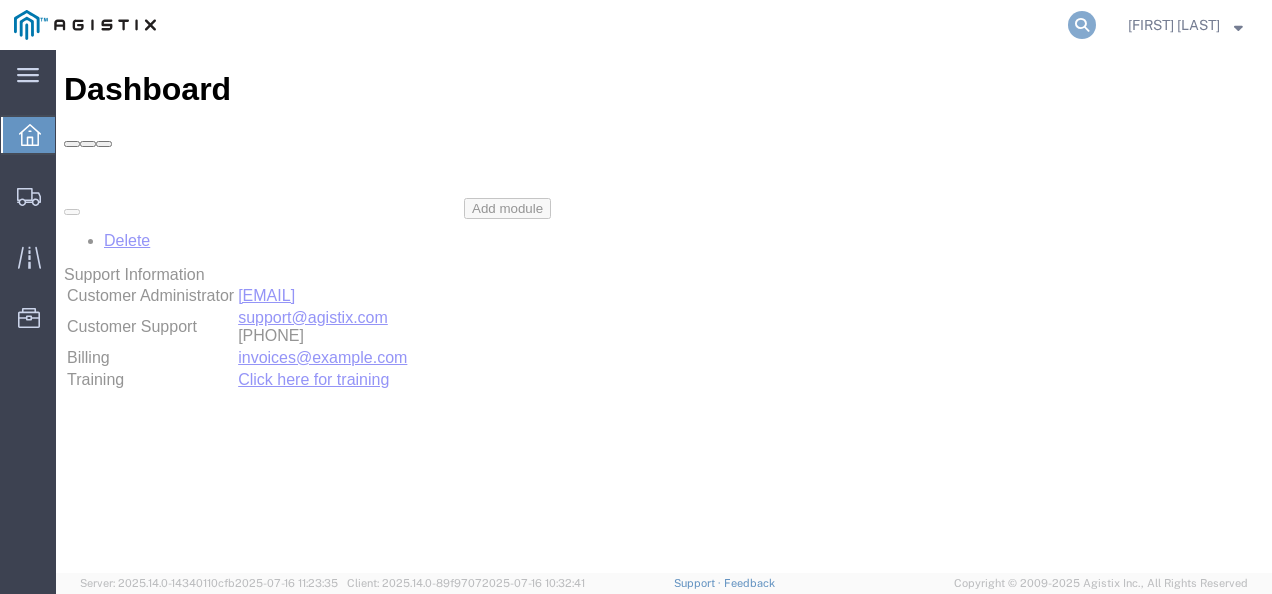 click 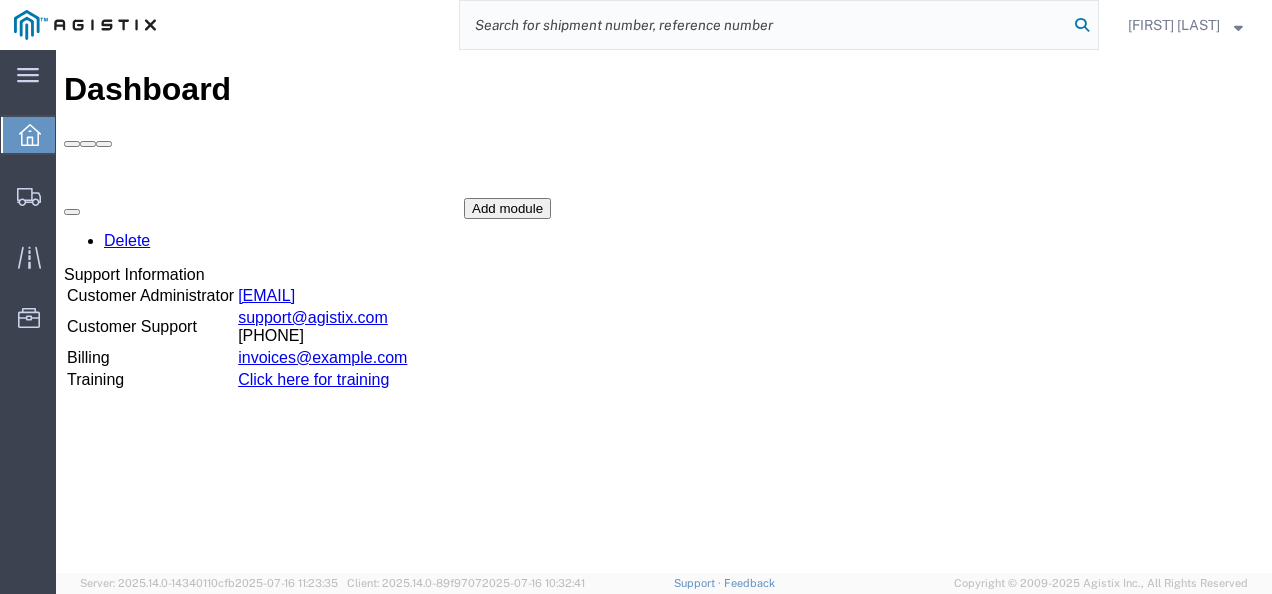 paste on "56207009" 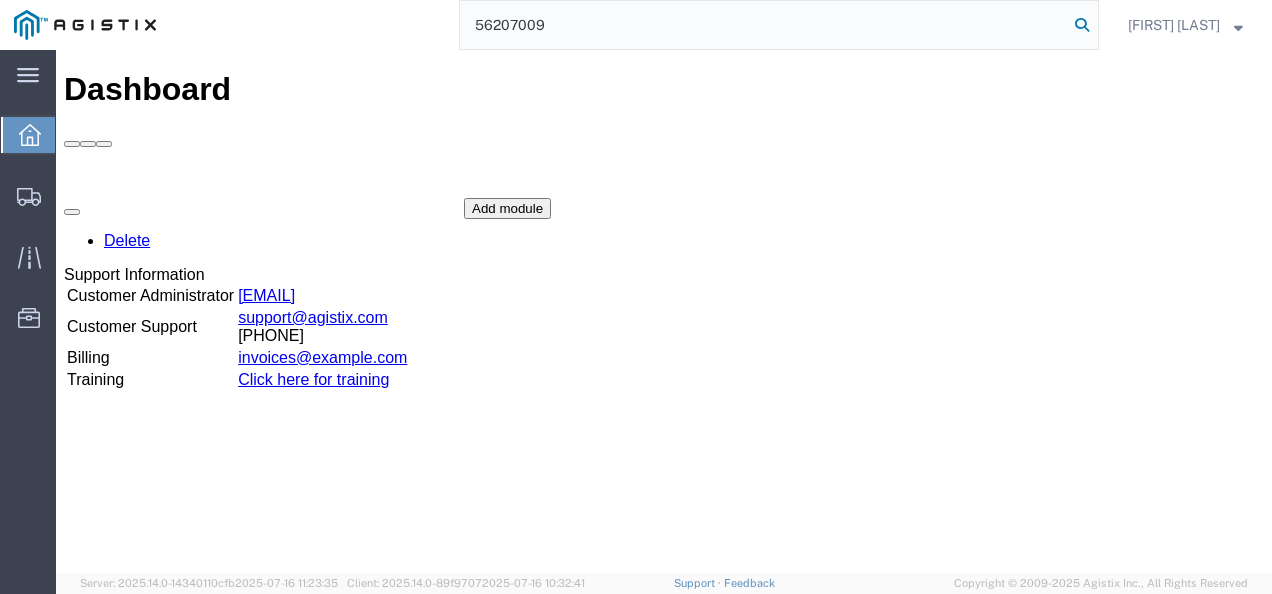 type on "56207009" 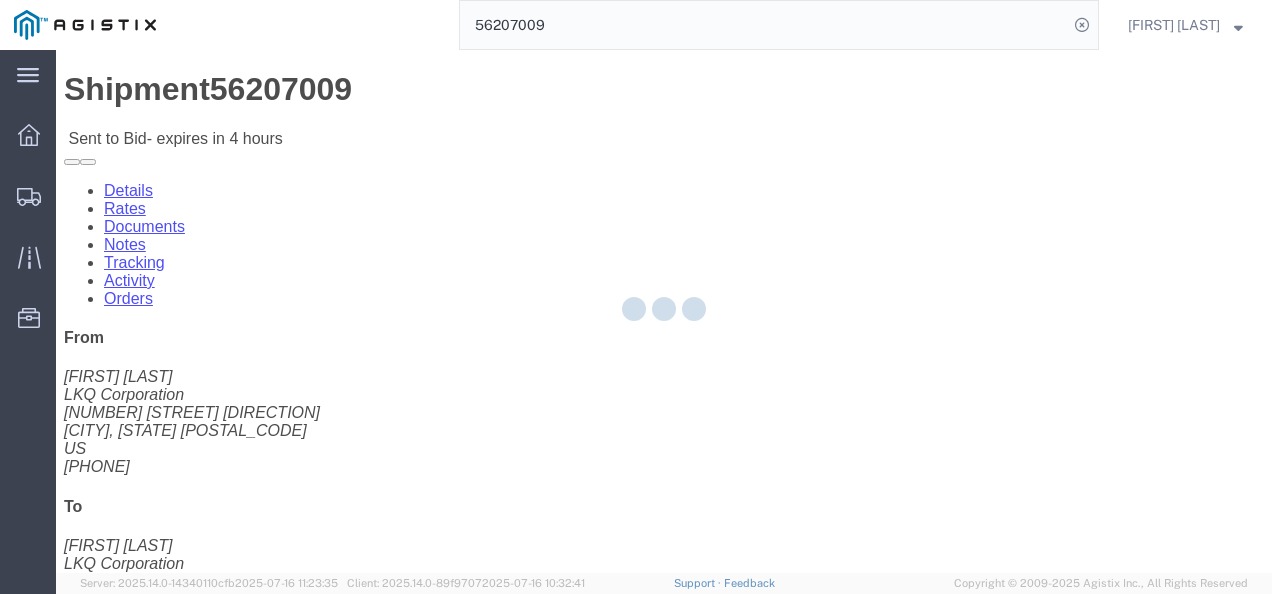 click 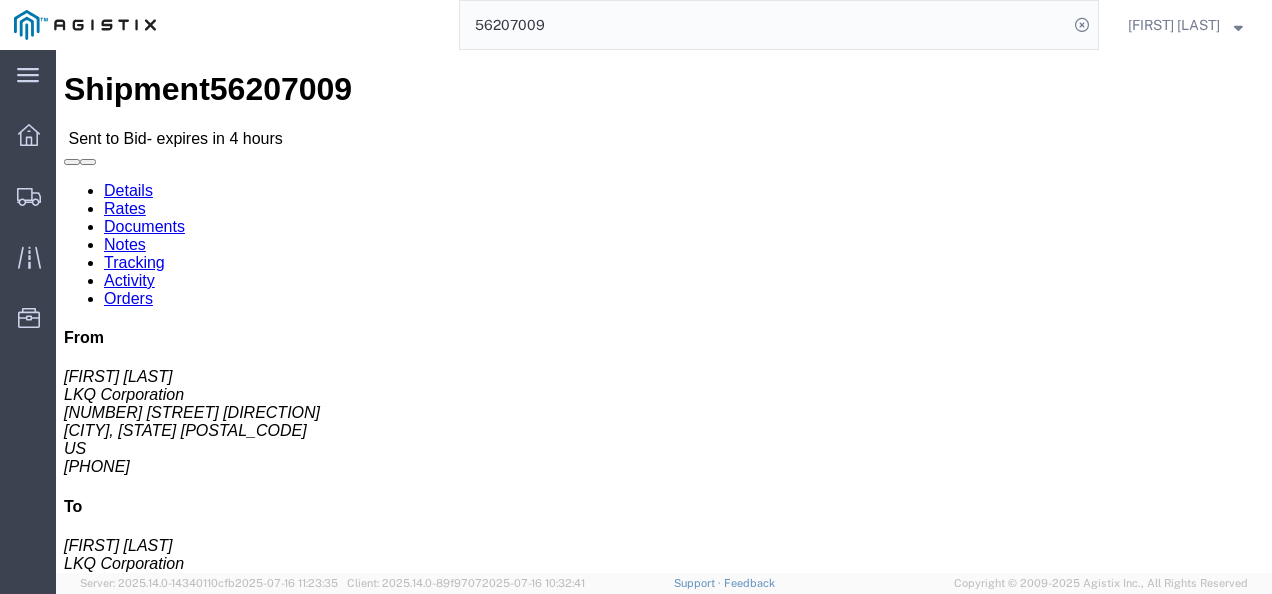 drag, startPoint x: 126, startPoint y: 72, endPoint x: 183, endPoint y: 122, distance: 75.82216 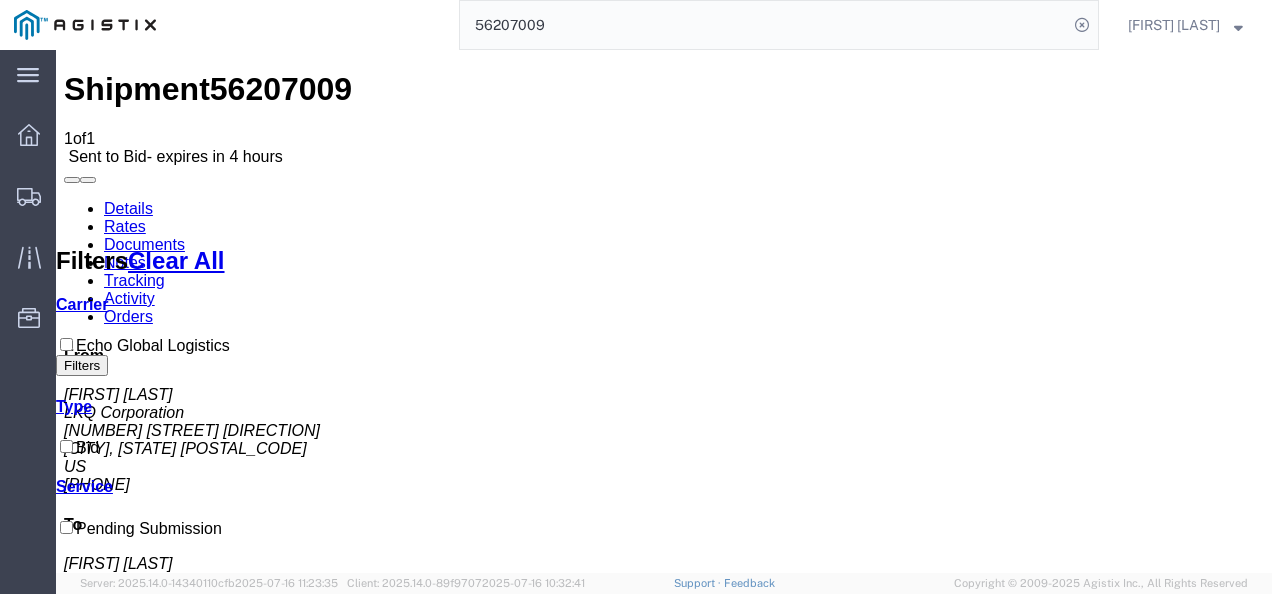 click on "No Bid" at bounding box center (716, 1381) 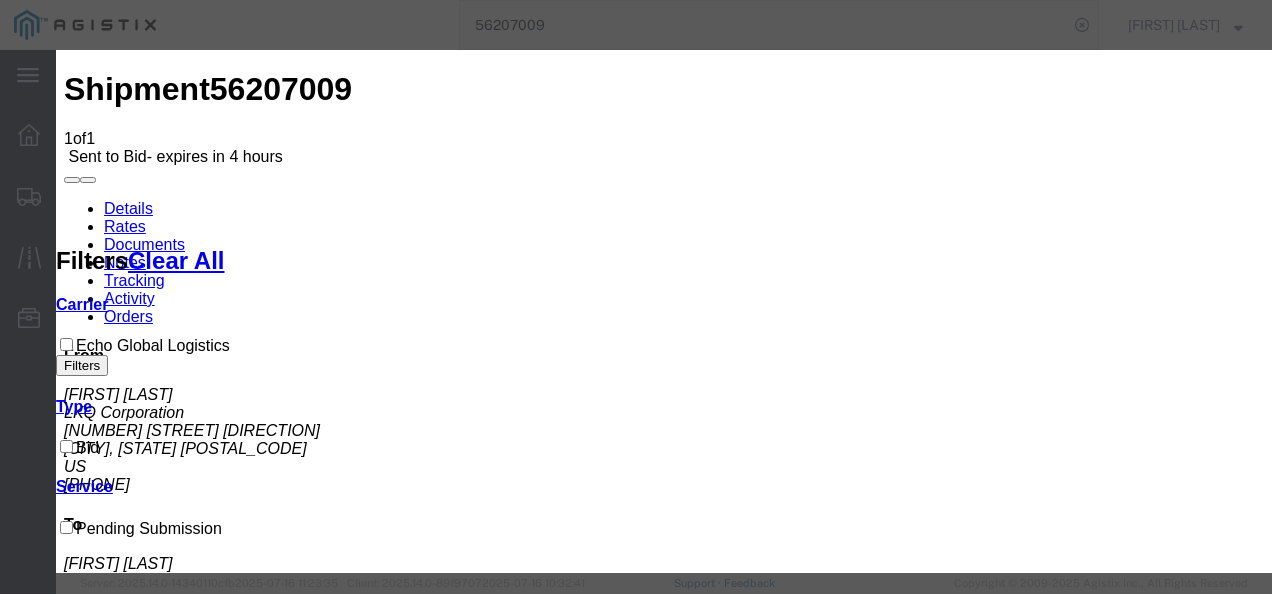 drag, startPoint x: 408, startPoint y: 221, endPoint x: 416, endPoint y: 248, distance: 28.160255 